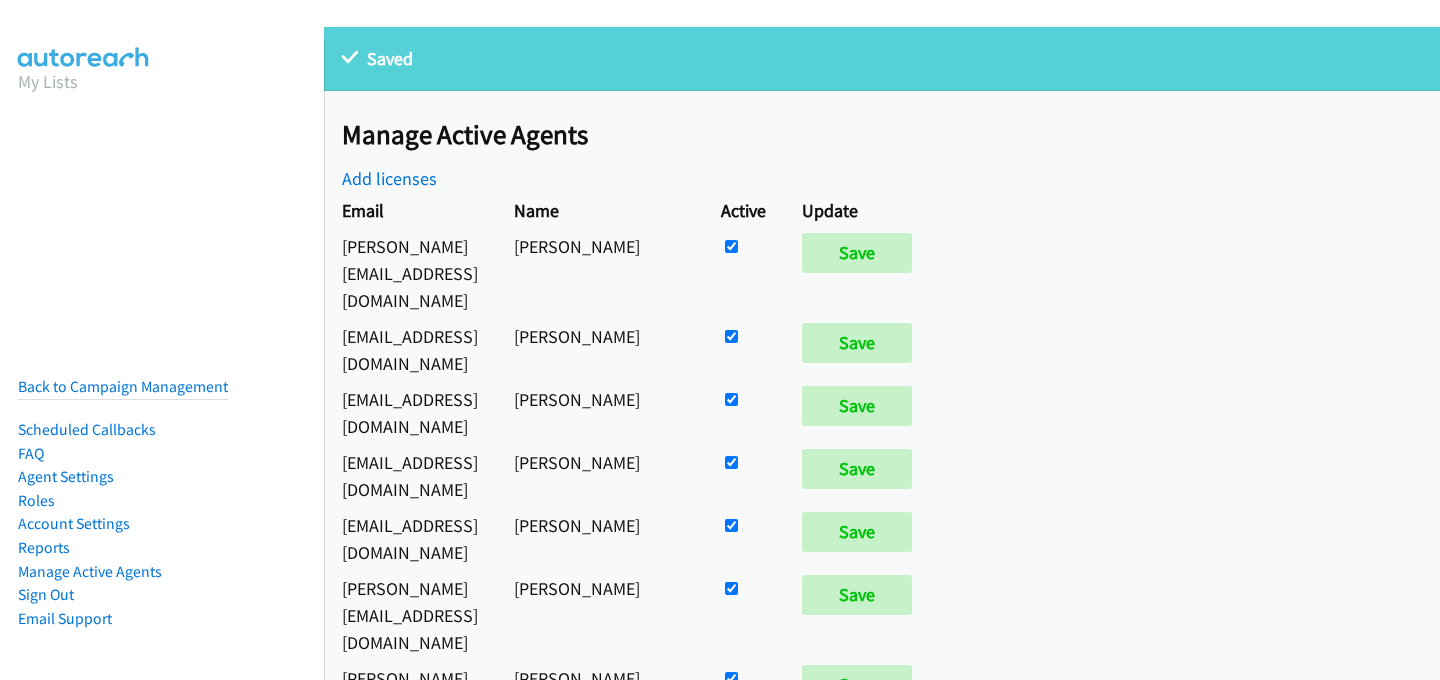 scroll, scrollTop: 0, scrollLeft: 0, axis: both 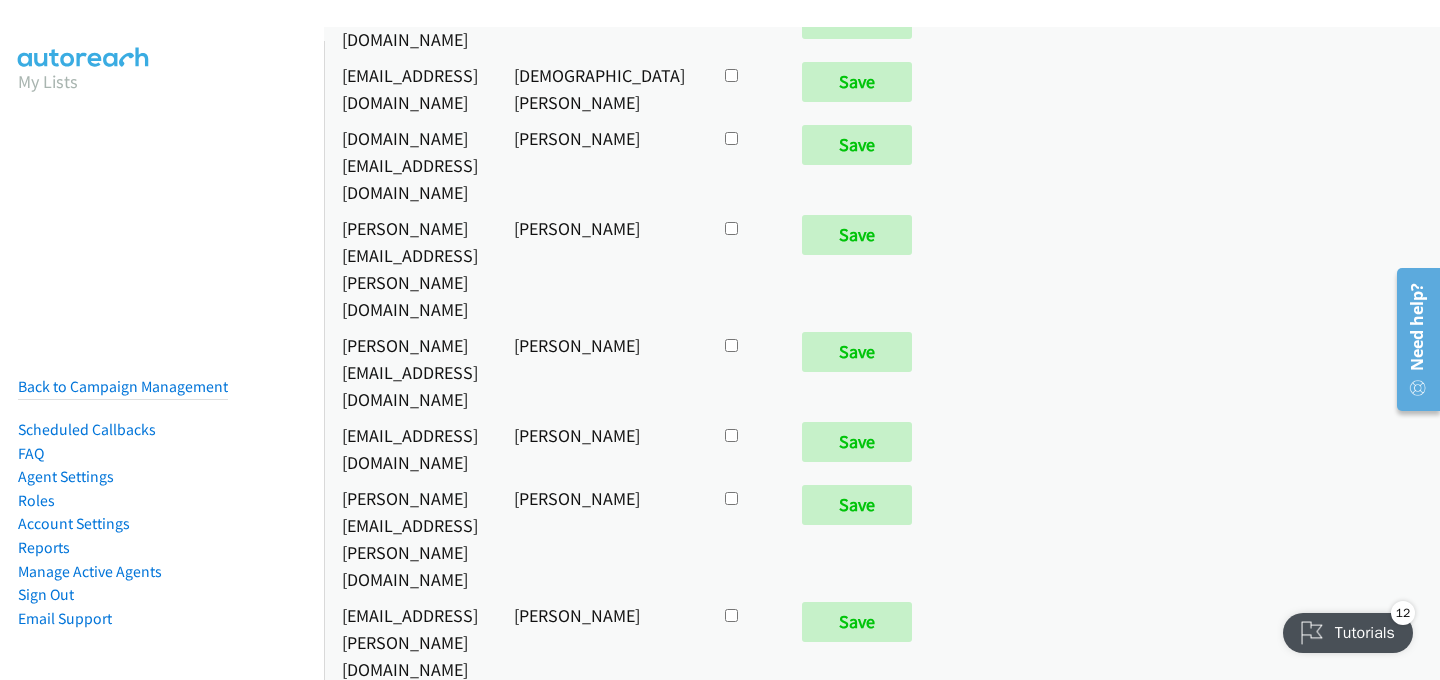 click at bounding box center (731, -7899) 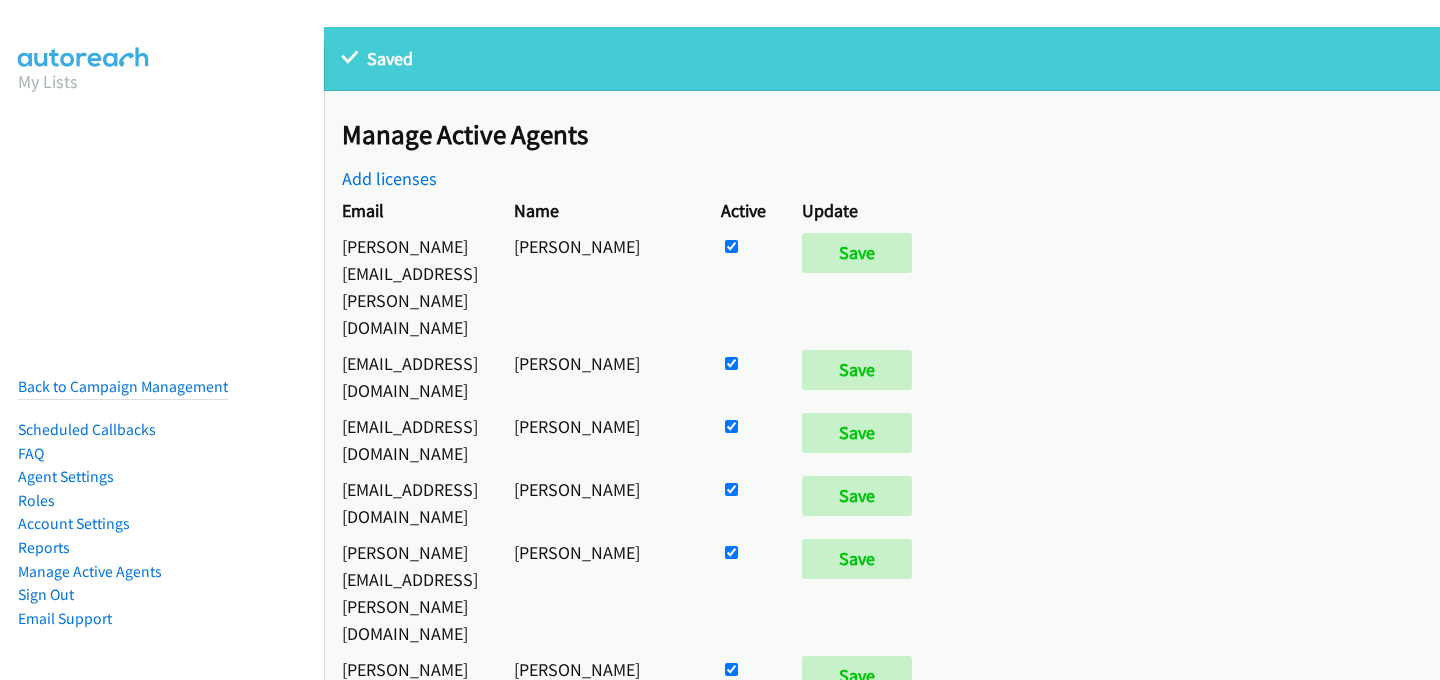 scroll, scrollTop: 0, scrollLeft: 0, axis: both 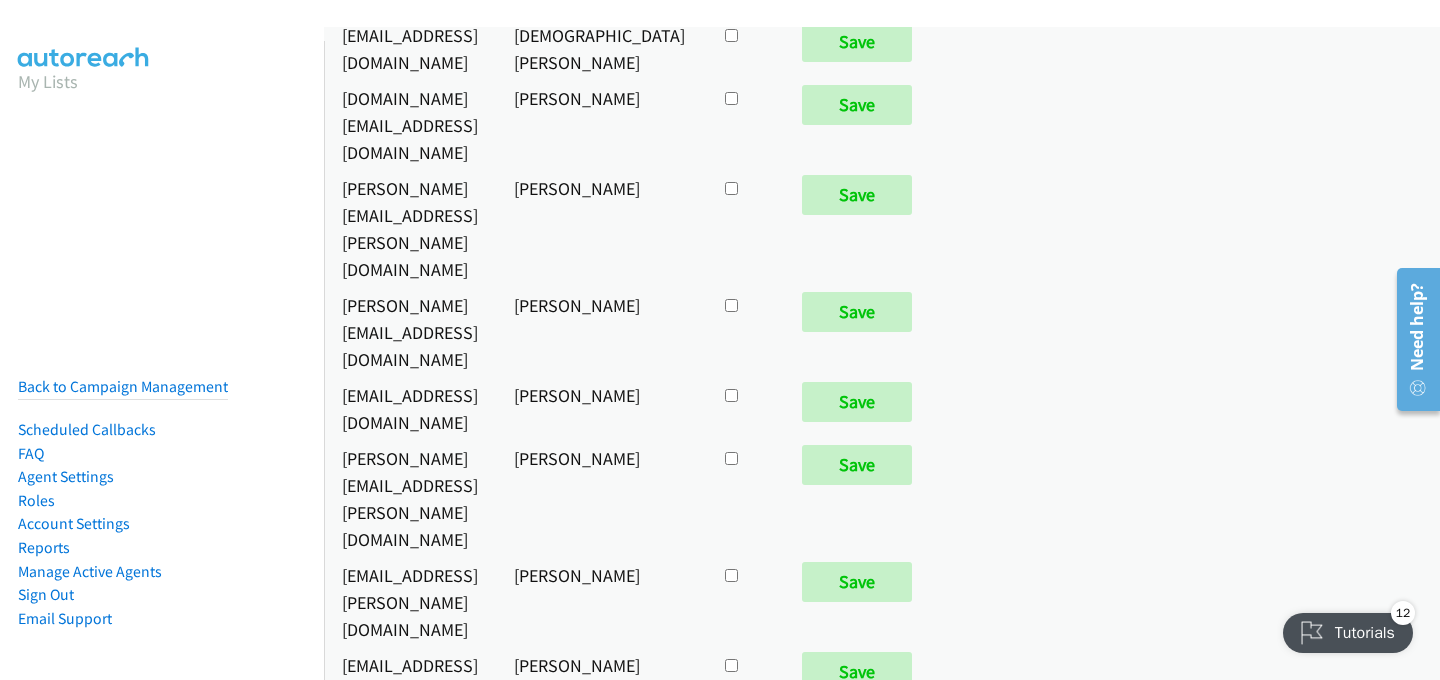click at bounding box center (731, -7849) 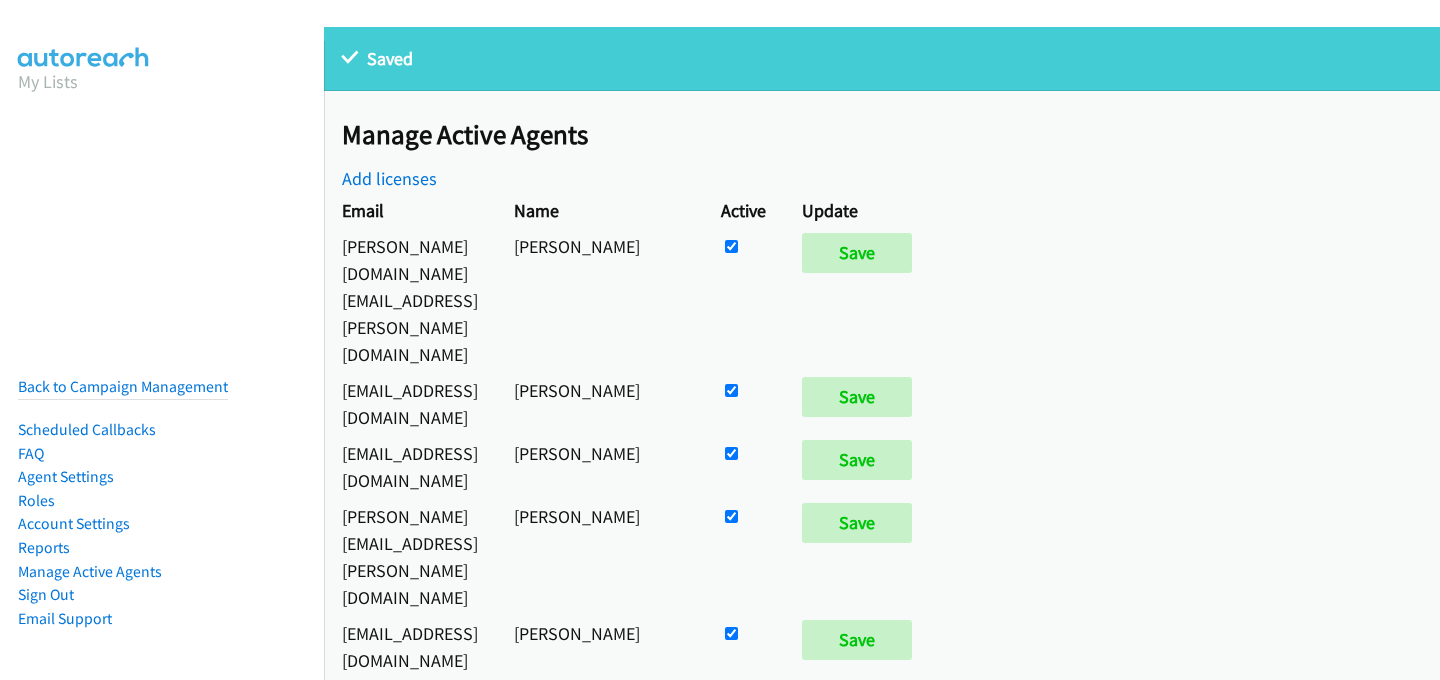 scroll, scrollTop: 0, scrollLeft: 0, axis: both 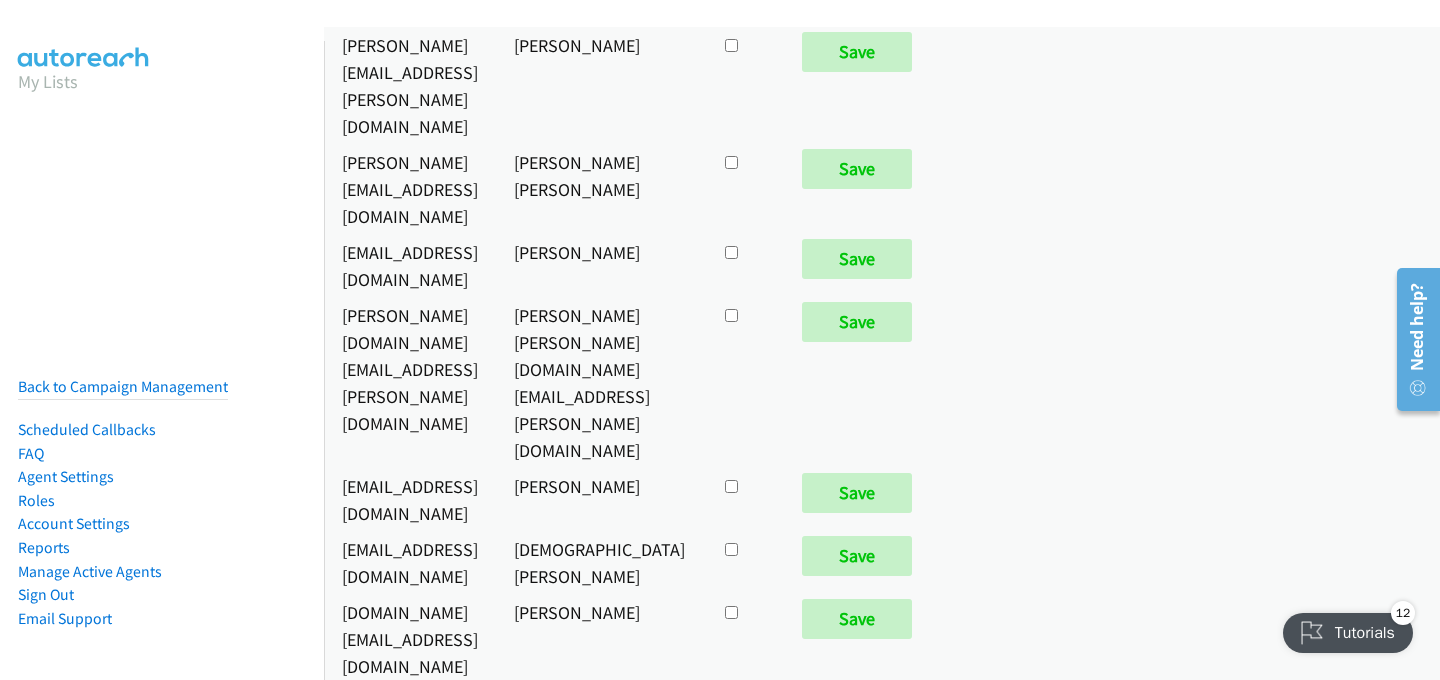 click at bounding box center [731, -7308] 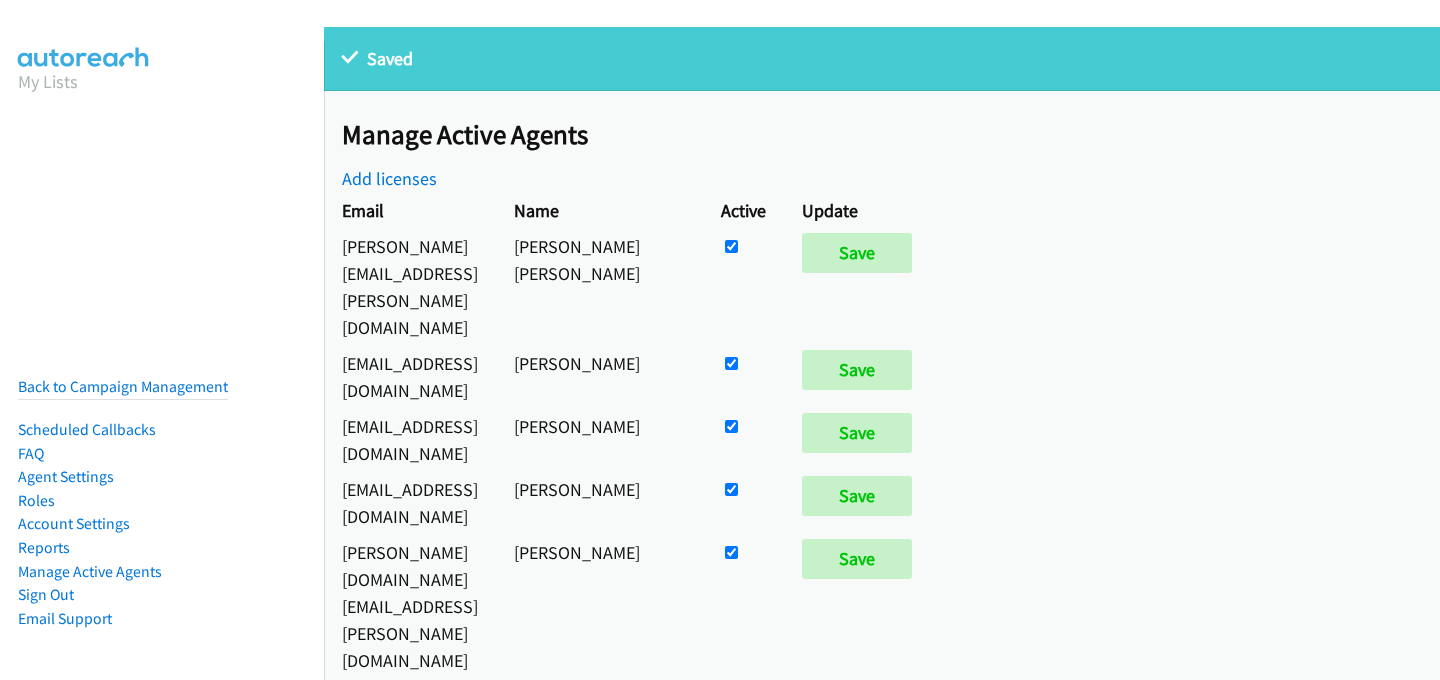 scroll, scrollTop: 0, scrollLeft: 0, axis: both 